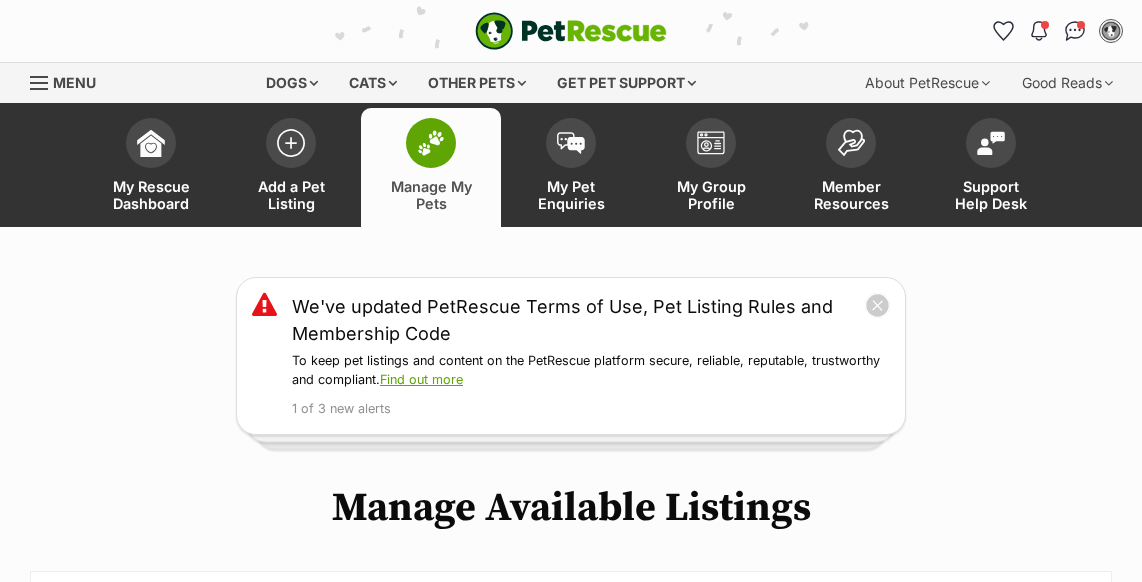 scroll, scrollTop: 0, scrollLeft: 0, axis: both 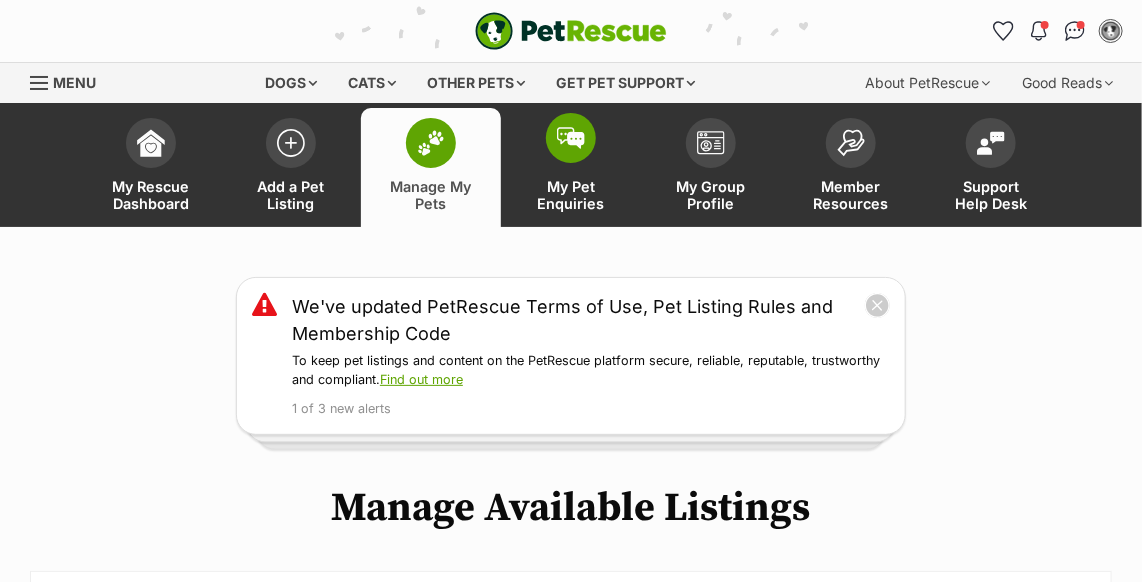 click at bounding box center (571, 138) 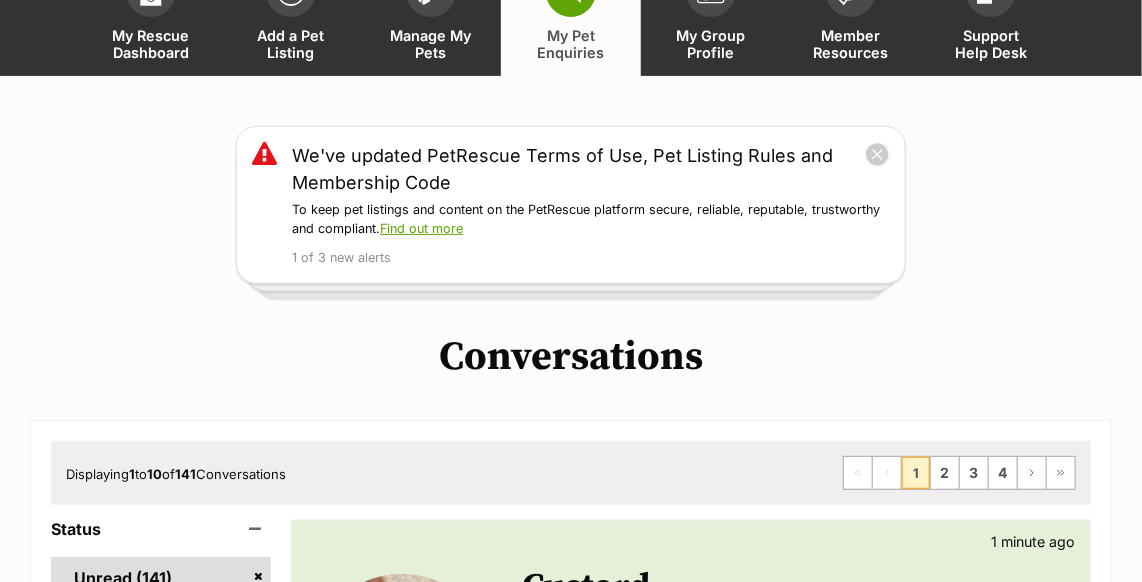 scroll, scrollTop: 363, scrollLeft: 0, axis: vertical 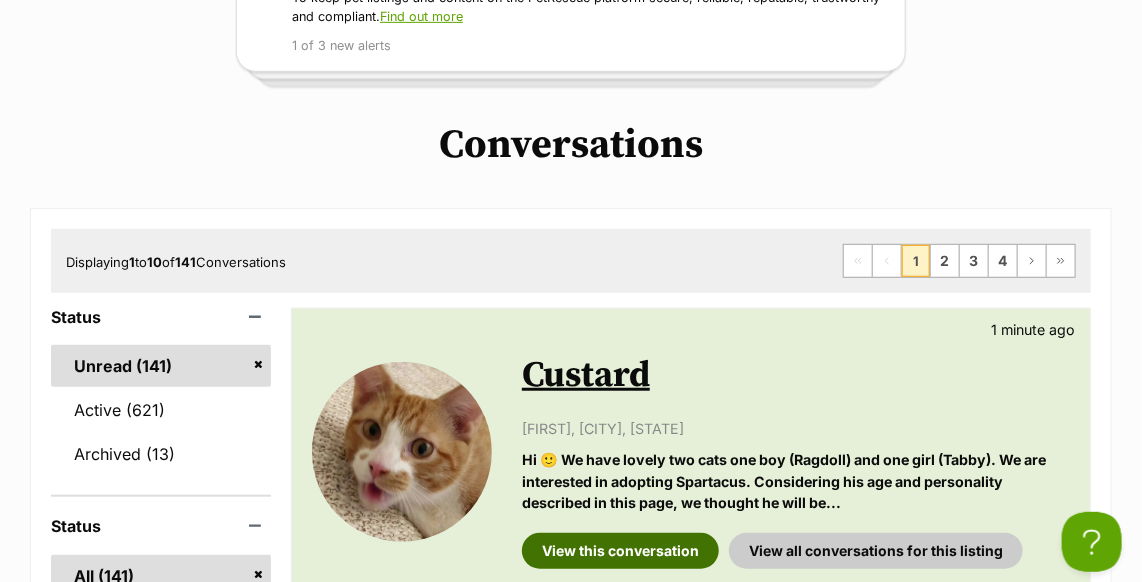 click on "View this conversation" at bounding box center [620, 551] 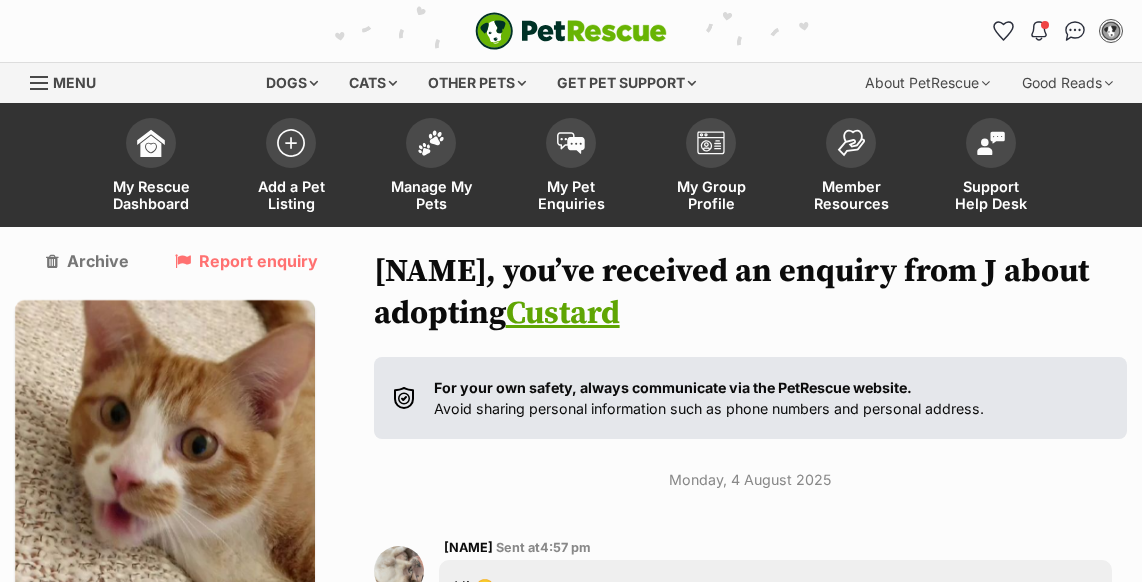 scroll, scrollTop: 10, scrollLeft: 0, axis: vertical 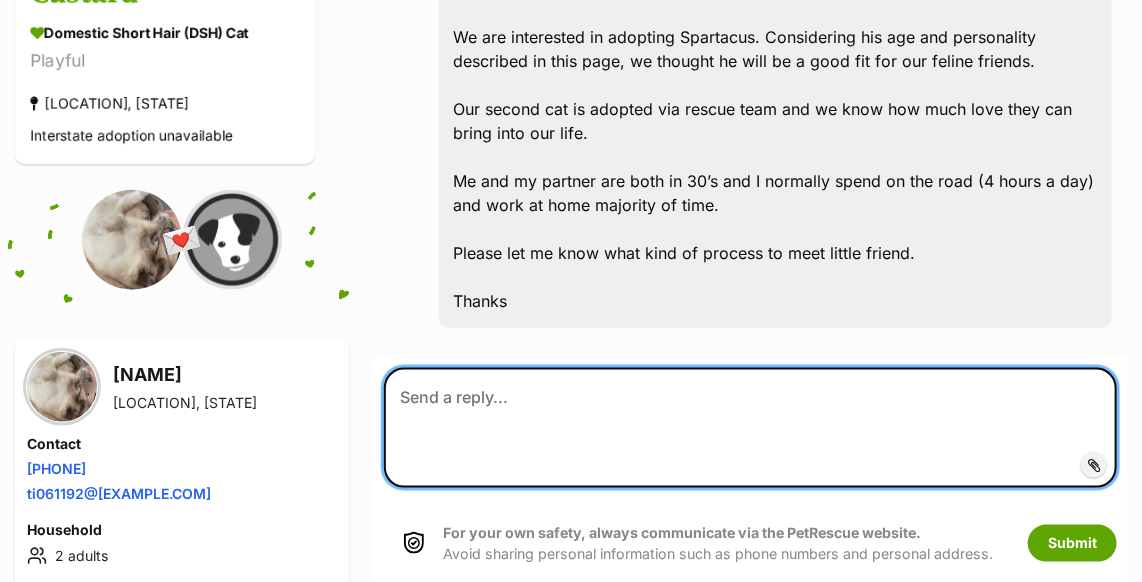 click at bounding box center (750, 428) 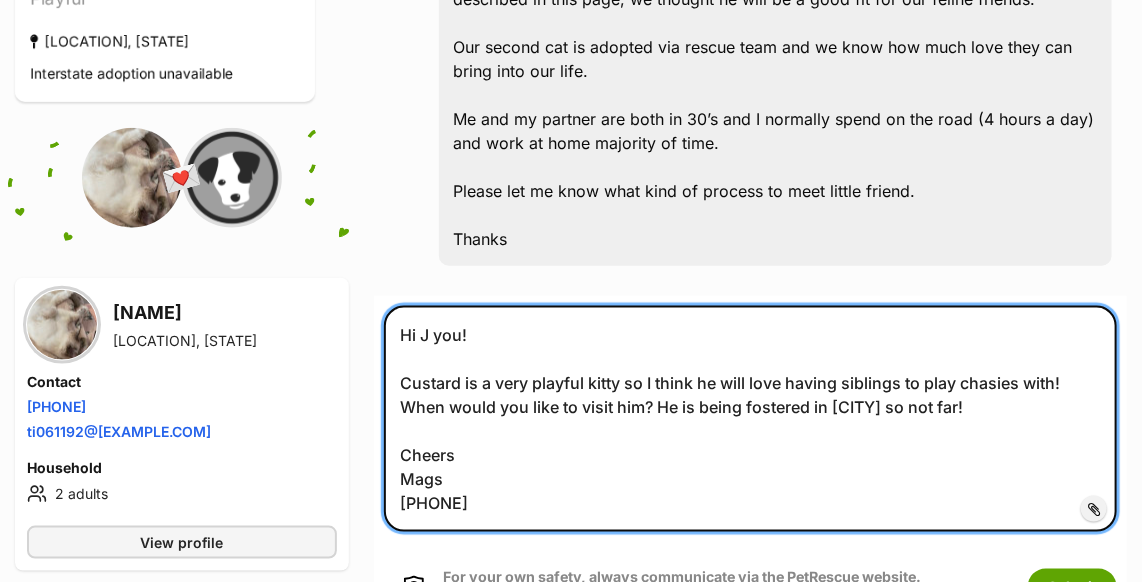 scroll, scrollTop: 736, scrollLeft: 0, axis: vertical 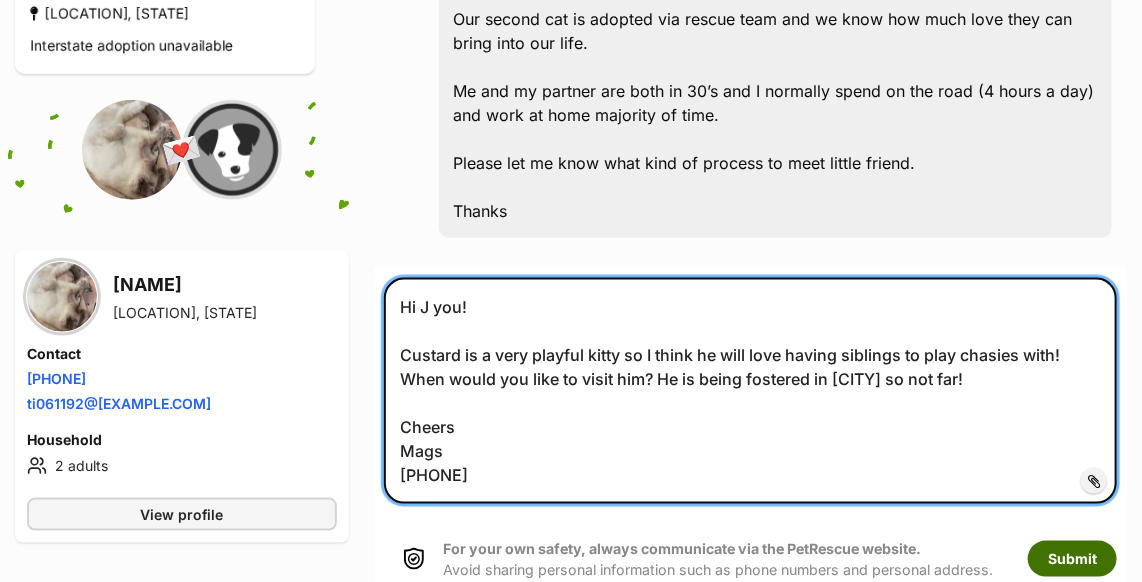 type on "Hi J you!
Custard is a very playful kitty so I think he will love having siblings to play chasies with!  When would you like to visit him? He is being fostered in Hornsby Heights so not far!
Cheers
Mags
0438 234460" 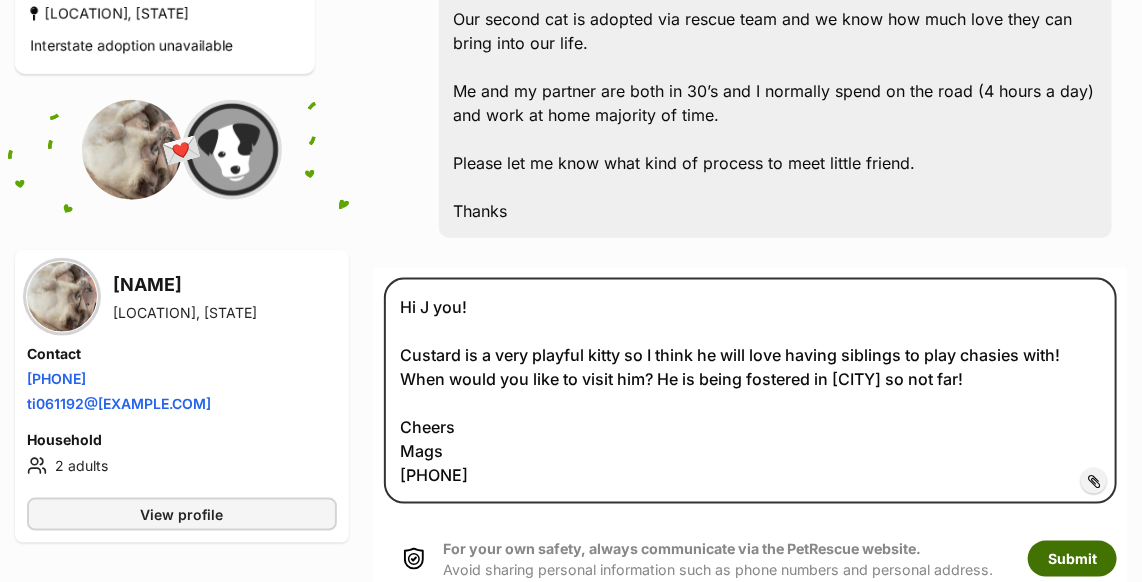 click on "Submit" at bounding box center (1072, 559) 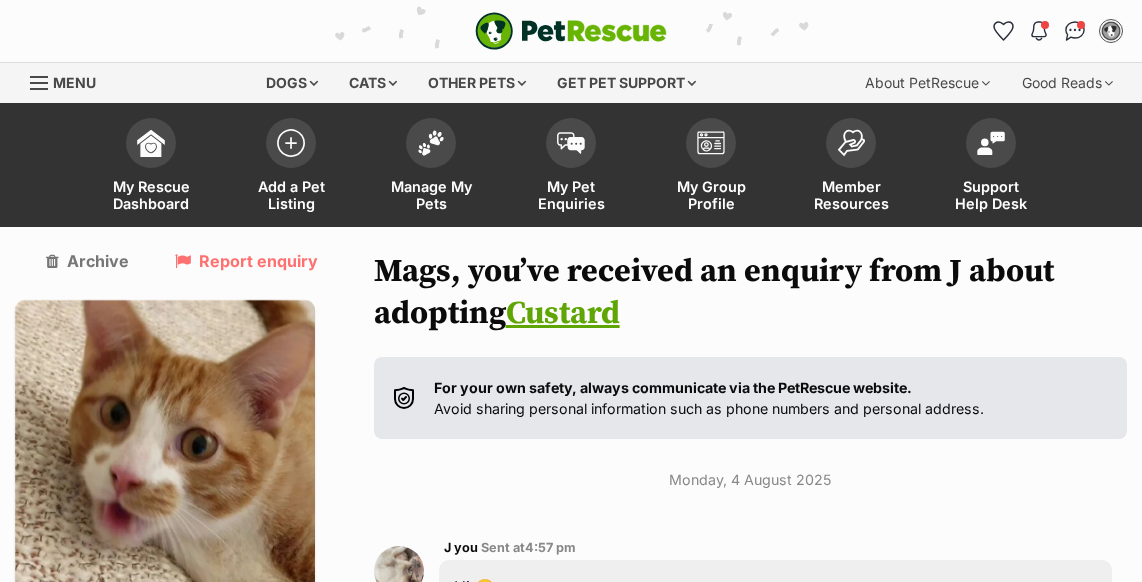 scroll, scrollTop: 736, scrollLeft: 0, axis: vertical 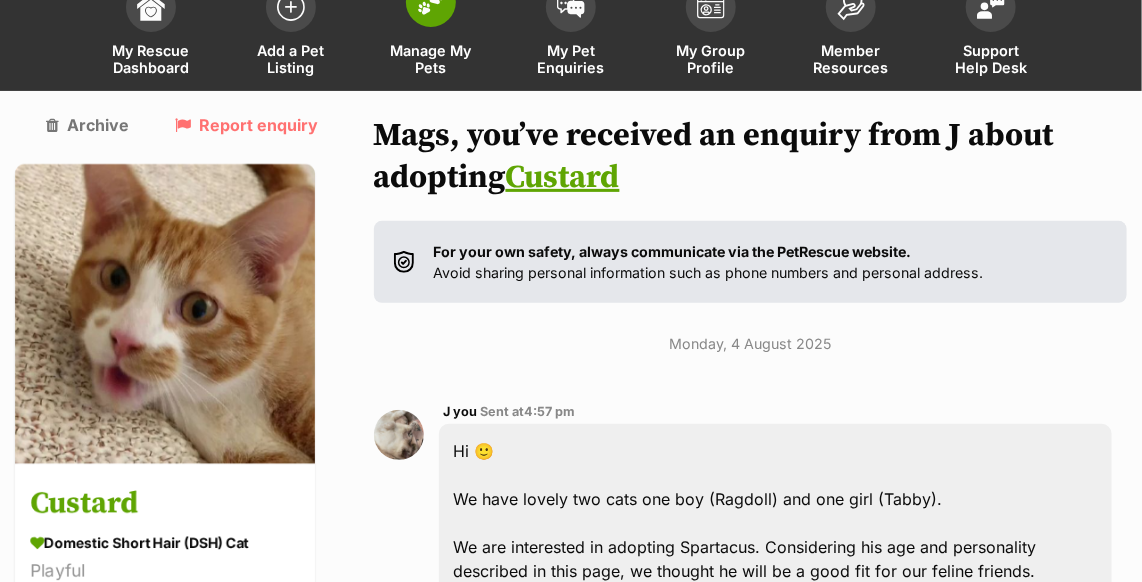 click at bounding box center [431, 2] 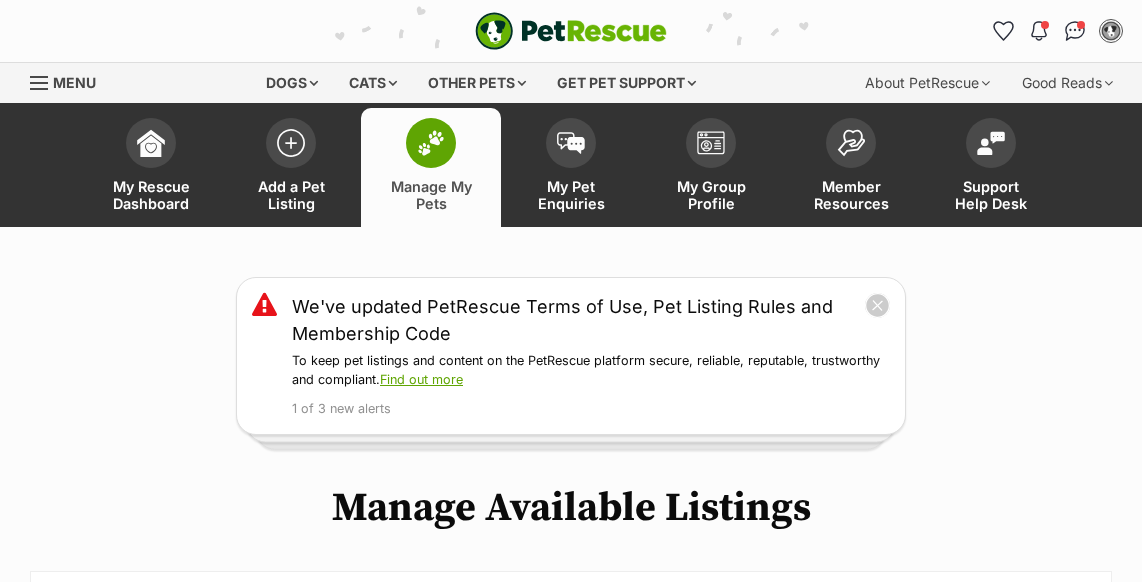 scroll, scrollTop: 0, scrollLeft: 0, axis: both 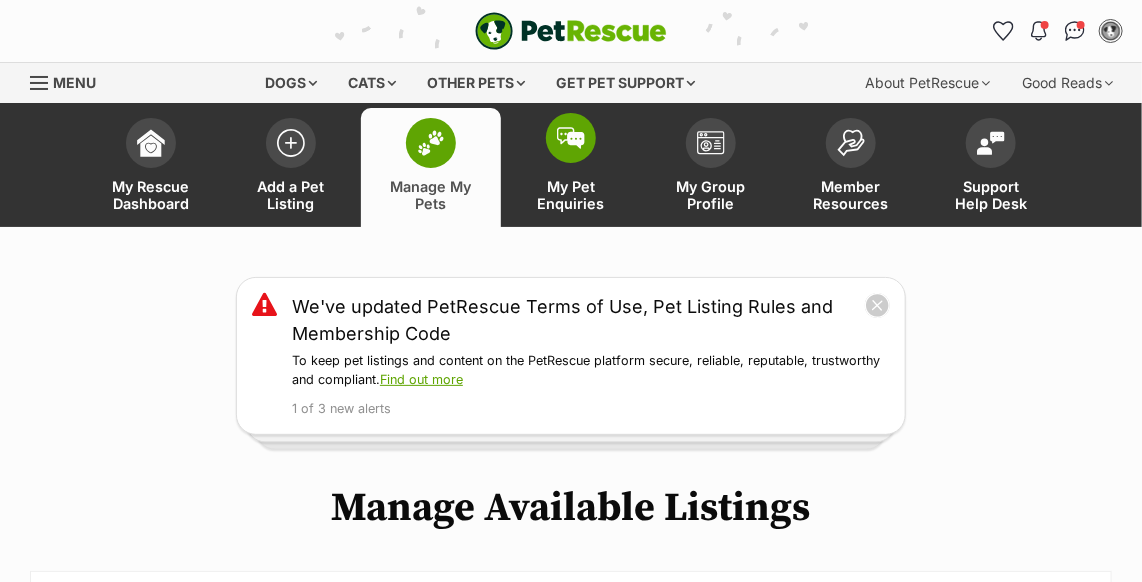 click at bounding box center [571, 138] 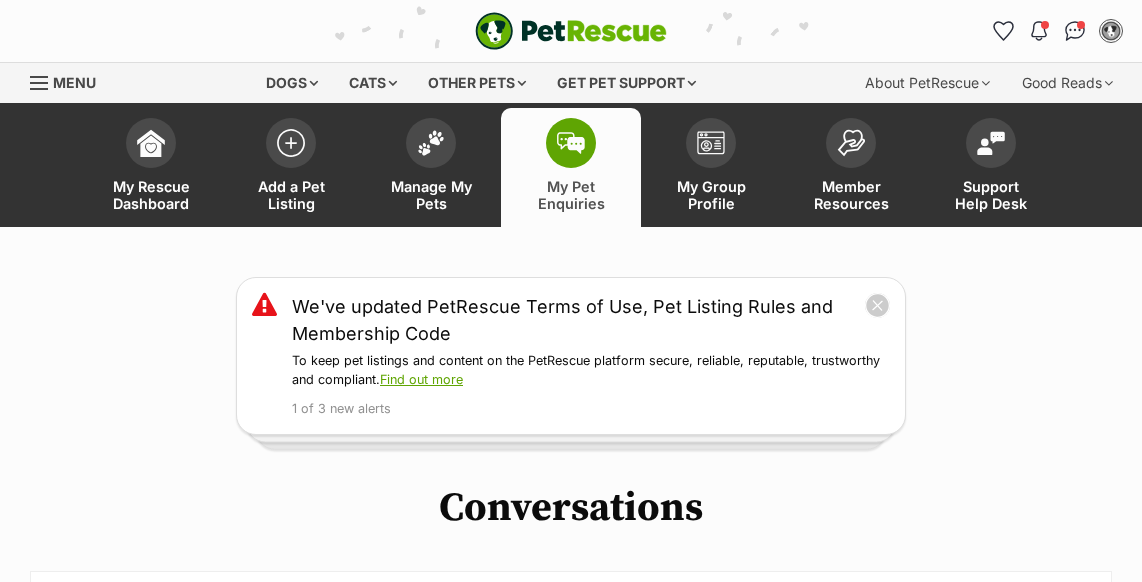 scroll, scrollTop: 0, scrollLeft: 0, axis: both 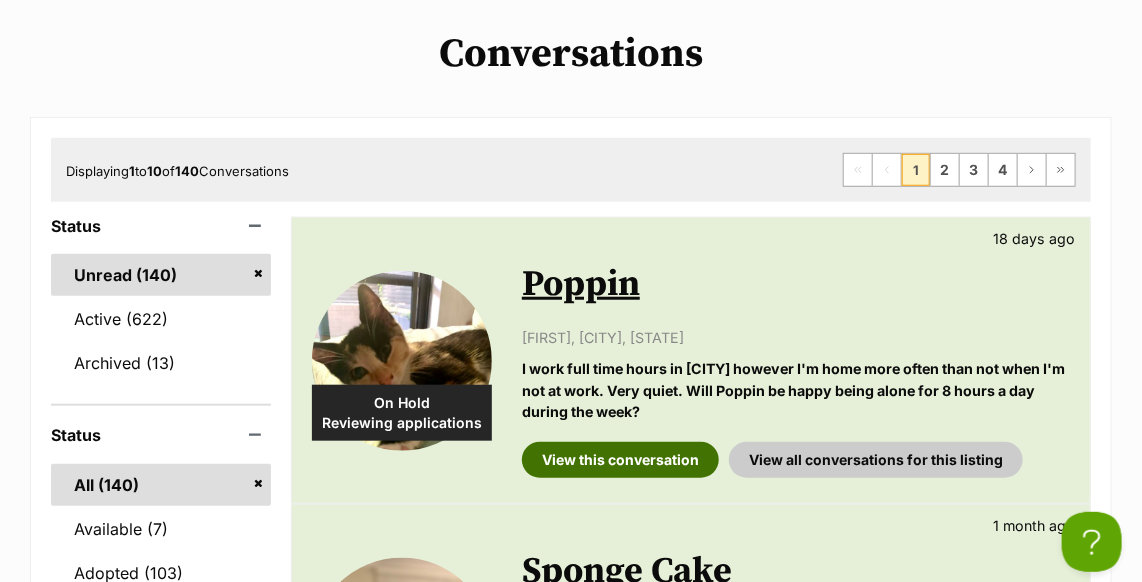 click on "View this conversation" at bounding box center [620, 460] 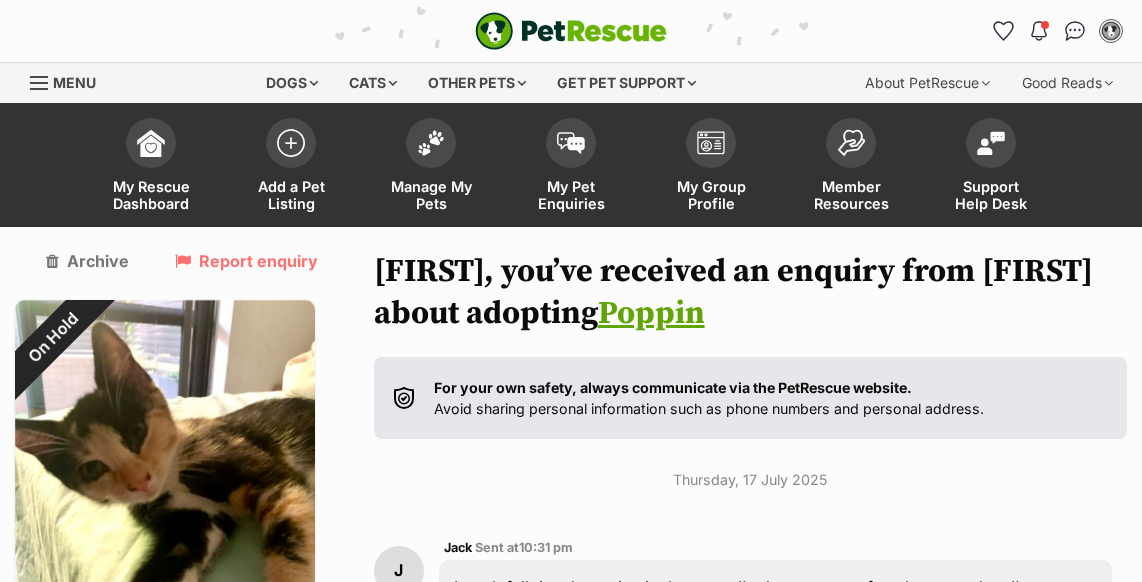 scroll, scrollTop: 0, scrollLeft: 0, axis: both 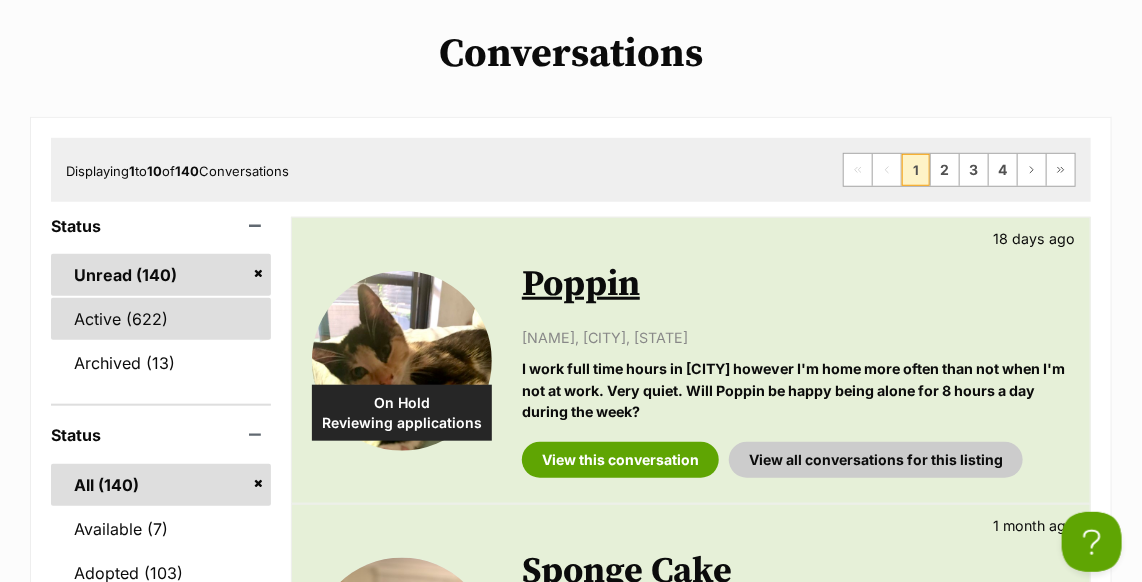click on "Active (622)" at bounding box center [161, 319] 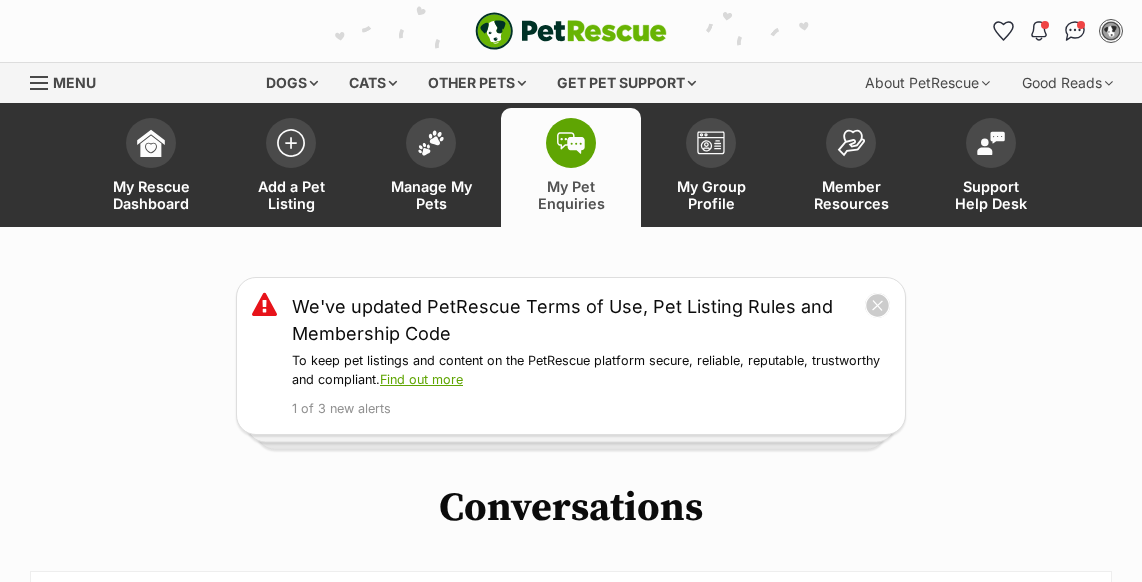 scroll, scrollTop: 0, scrollLeft: 0, axis: both 